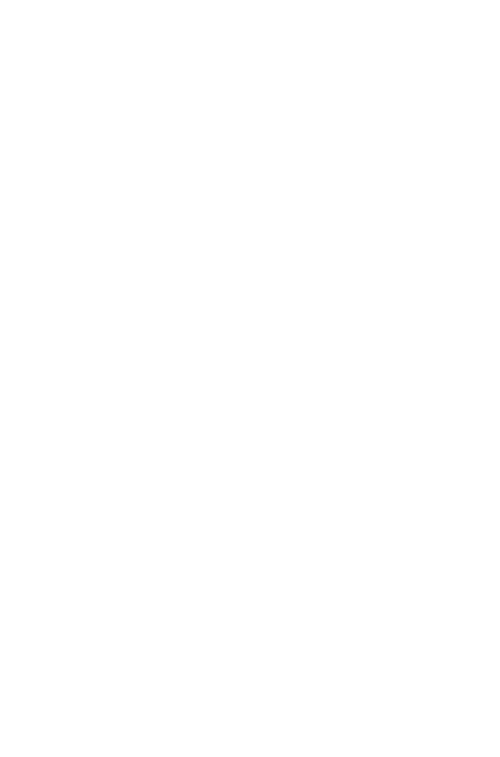 select on "*" 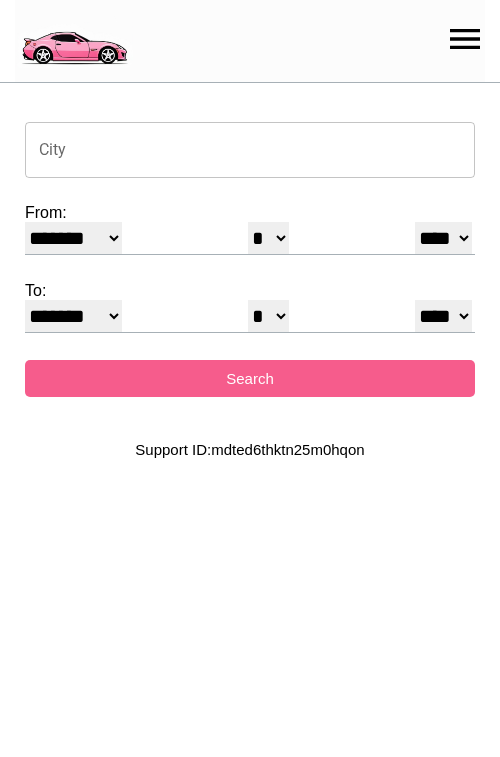 scroll, scrollTop: 0, scrollLeft: 0, axis: both 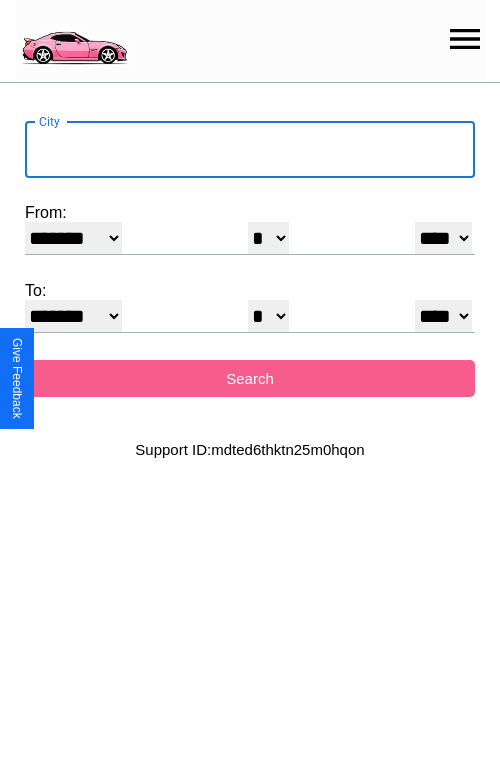click on "City" at bounding box center [250, 150] 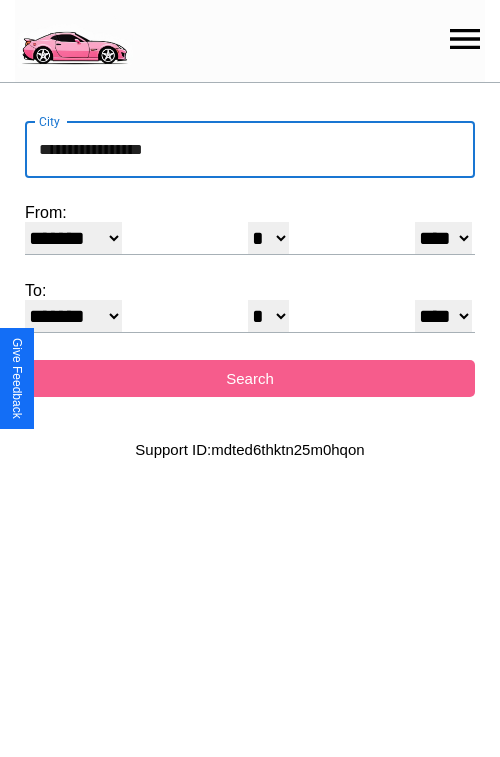 type on "**********" 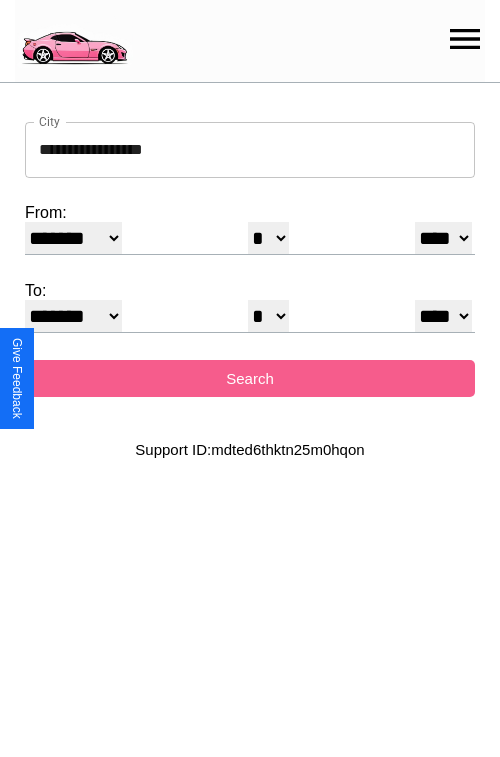 click on "******* ******** ***** ***** *** **** **** ****** ********* ******* ******** ********" at bounding box center [73, 238] 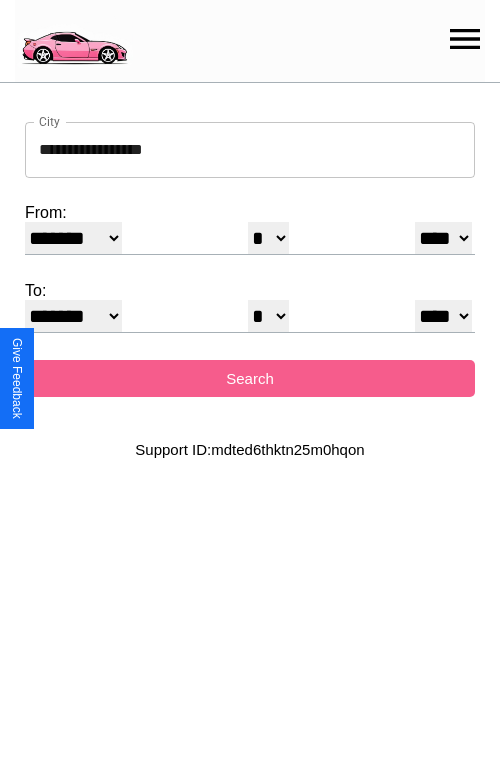 select on "**" 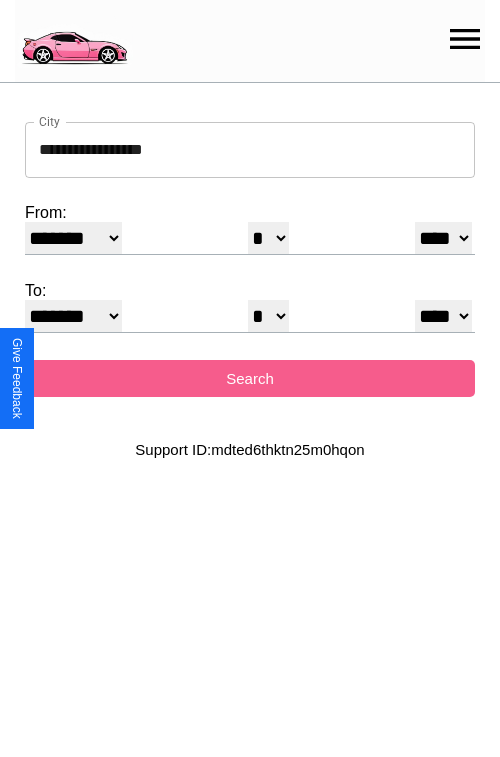 select on "**" 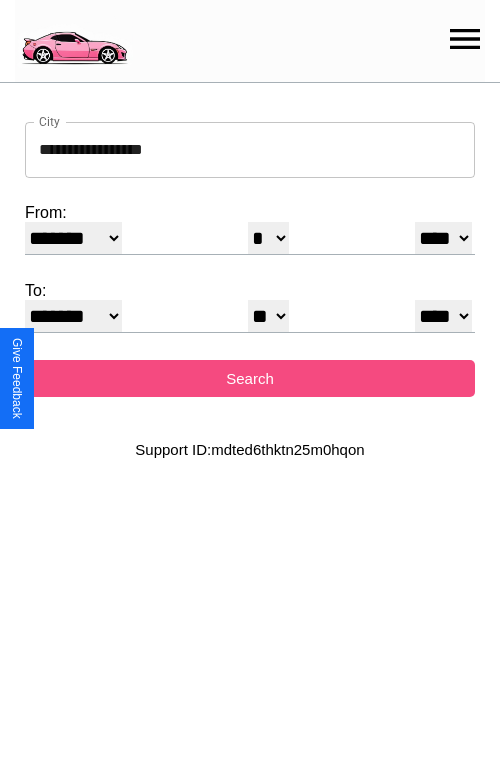 click on "Search" at bounding box center [250, 378] 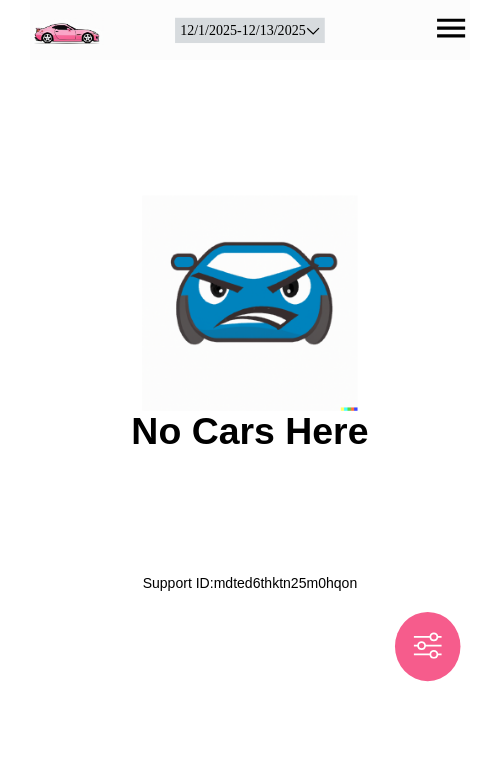 scroll, scrollTop: 0, scrollLeft: 0, axis: both 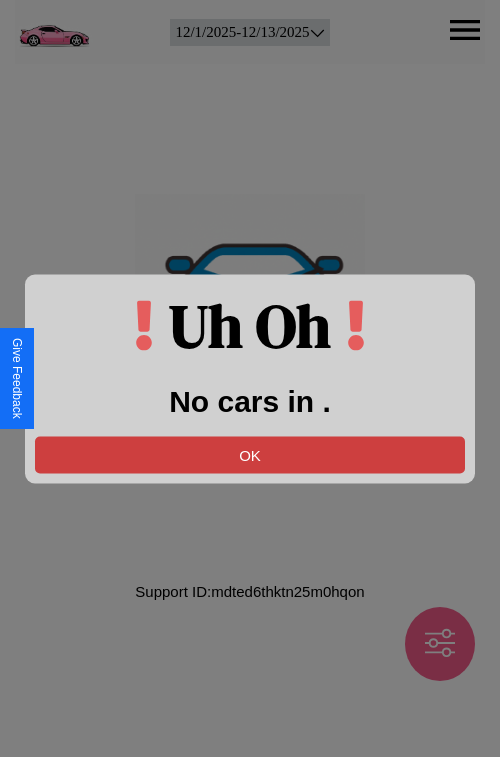 click on "OK" at bounding box center (250, 454) 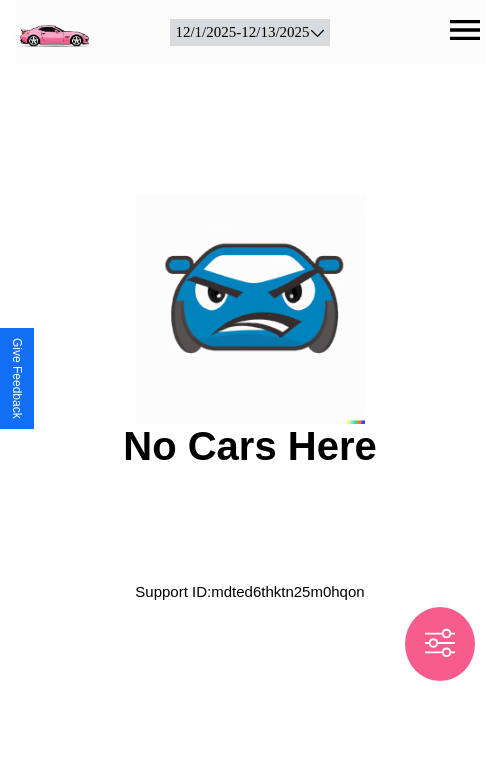 click at bounding box center [54, 30] 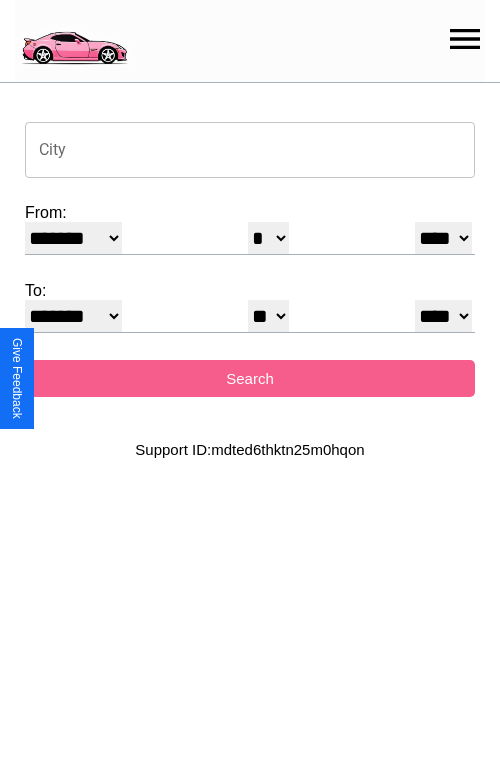 click 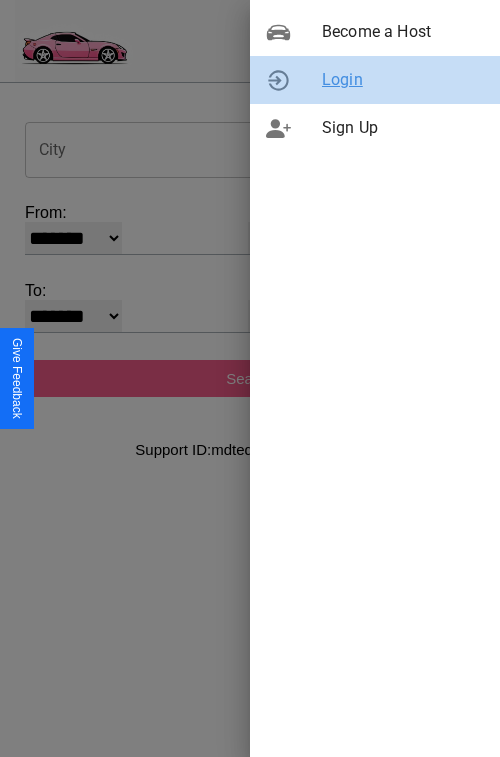 click on "Login" at bounding box center [403, 80] 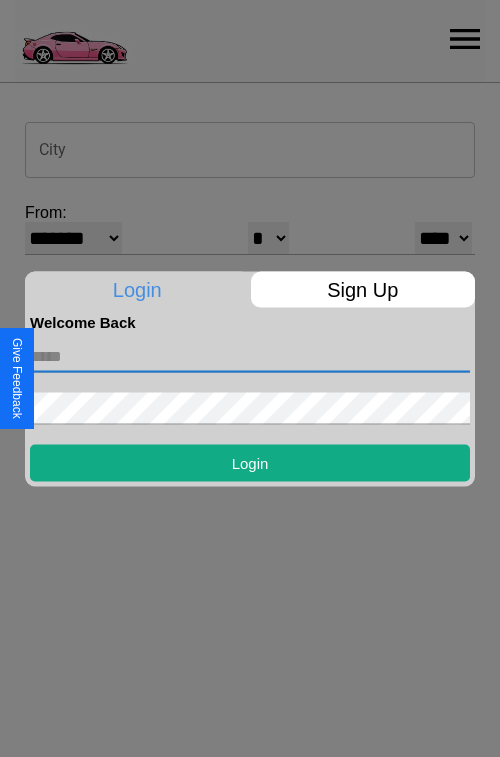 click at bounding box center [250, 356] 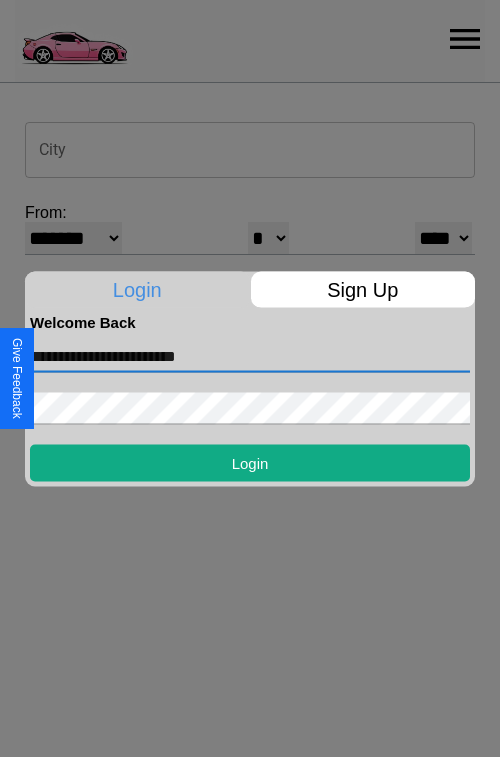 type on "**********" 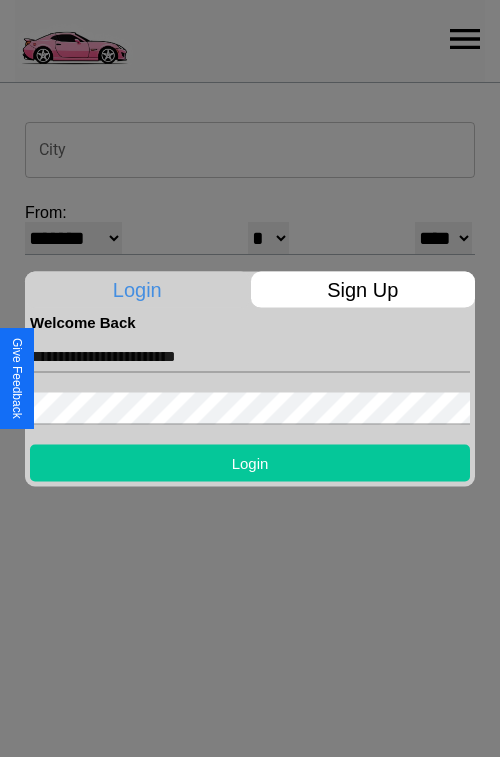 click on "Login" at bounding box center (250, 462) 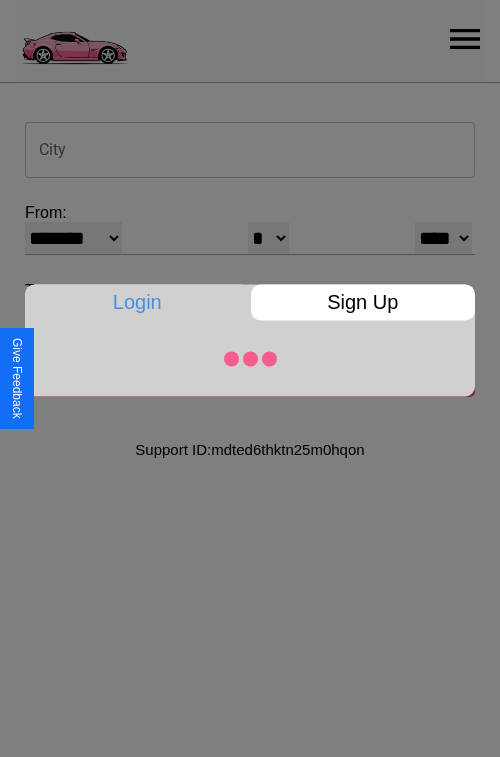 select on "**" 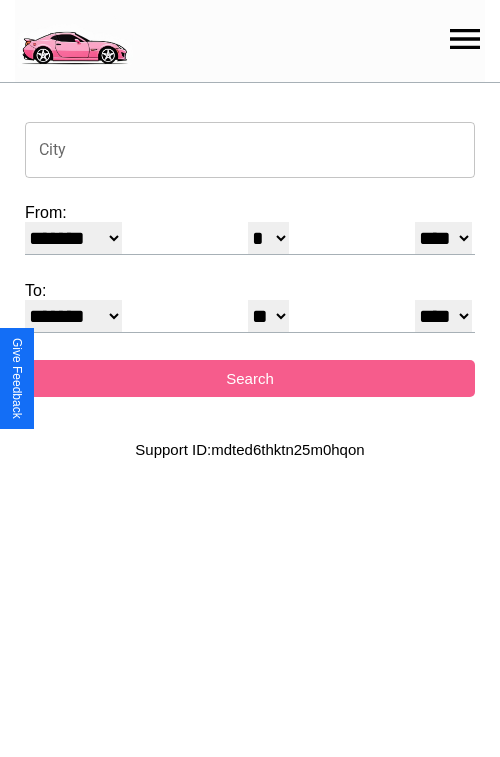 click on "City" at bounding box center (250, 150) 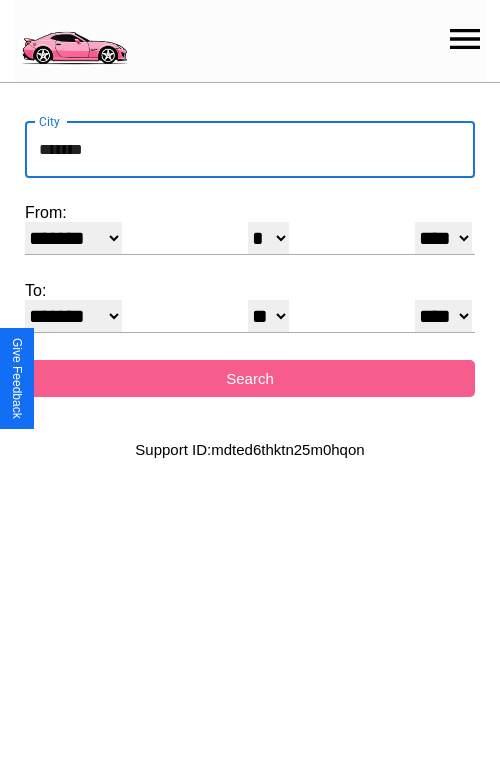 type on "*******" 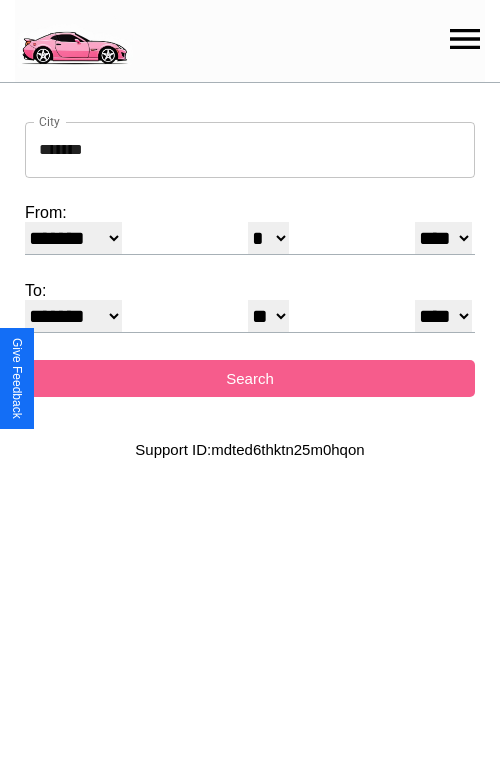 click on "******* ******** ***** ***** *** **** **** ****** ********* ******* ******** ********" at bounding box center (73, 238) 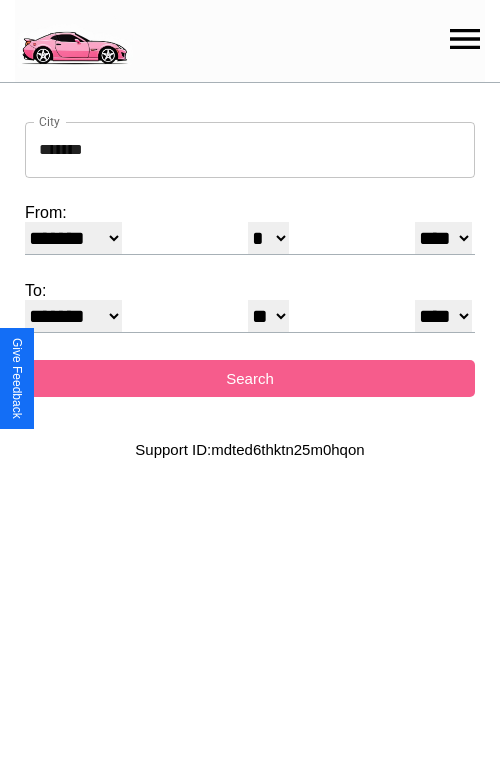 select on "*" 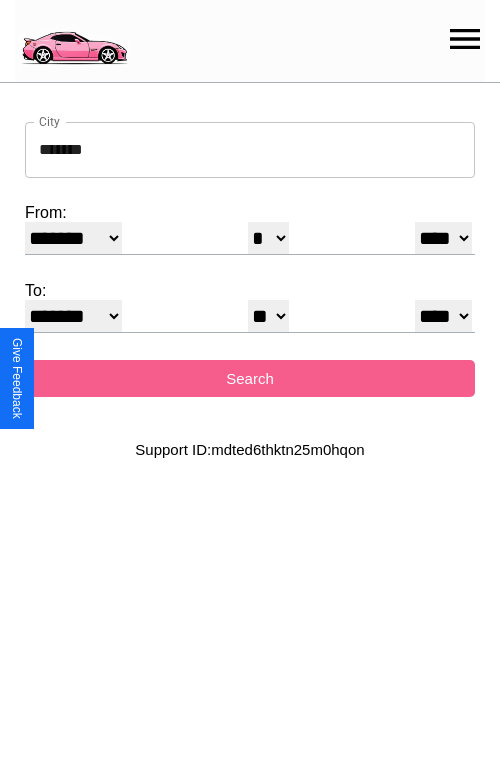 click on "* * * * * * * * * ** ** ** ** ** ** ** ** ** ** ** ** ** ** ** ** ** ** ** ** ** **" at bounding box center (268, 238) 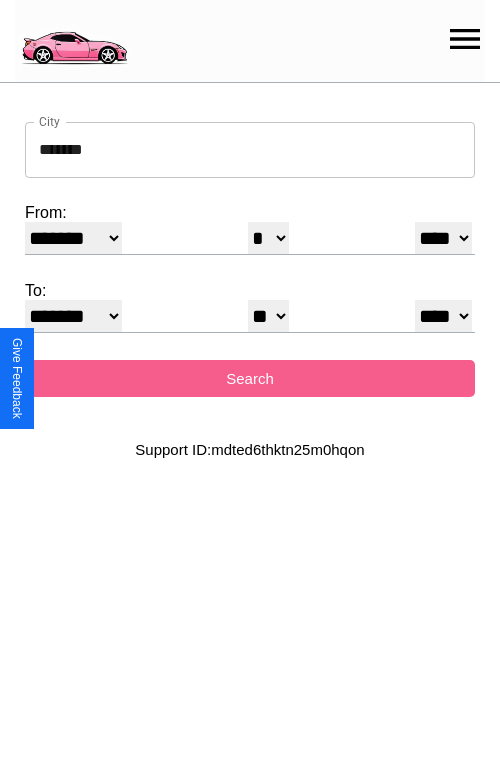 select on "*" 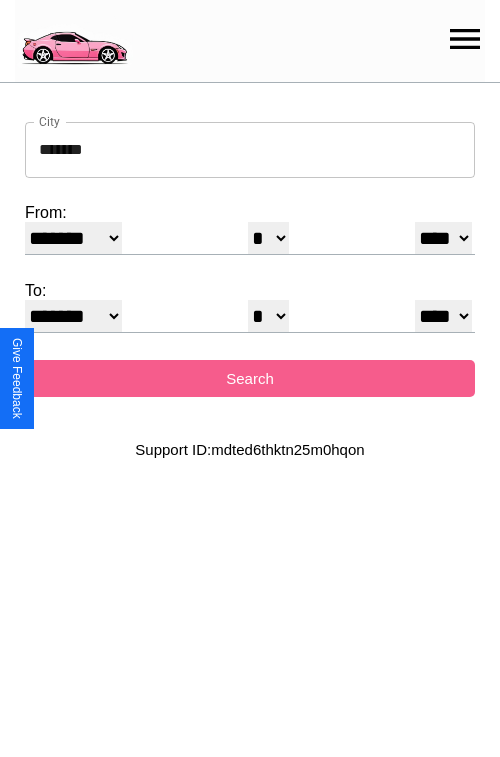 click on "* * * * * * * * * ** ** ** ** ** ** ** ** ** ** ** ** ** ** ** ** ** ** ** ** ** **" at bounding box center [268, 316] 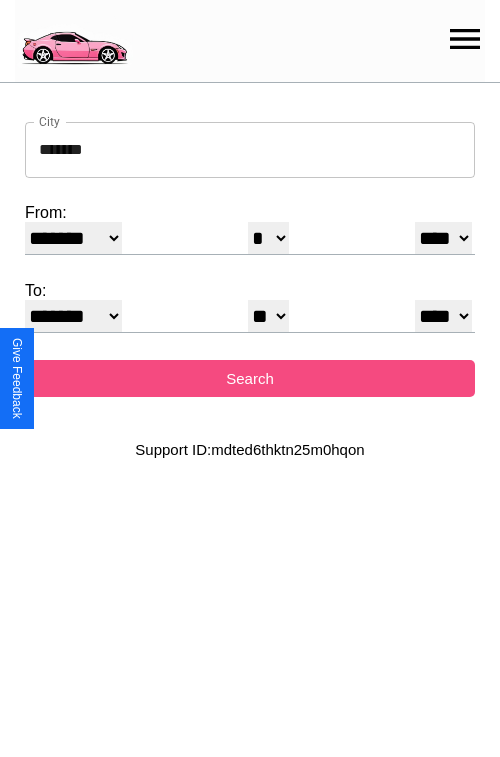 click on "Search" at bounding box center [250, 378] 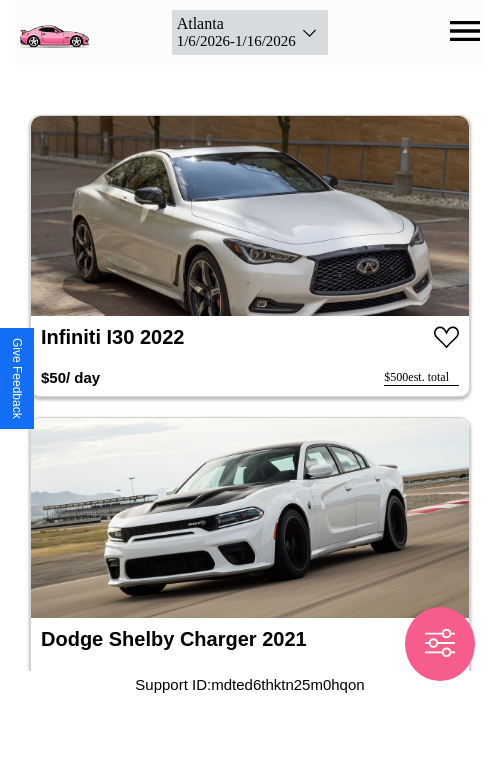 click 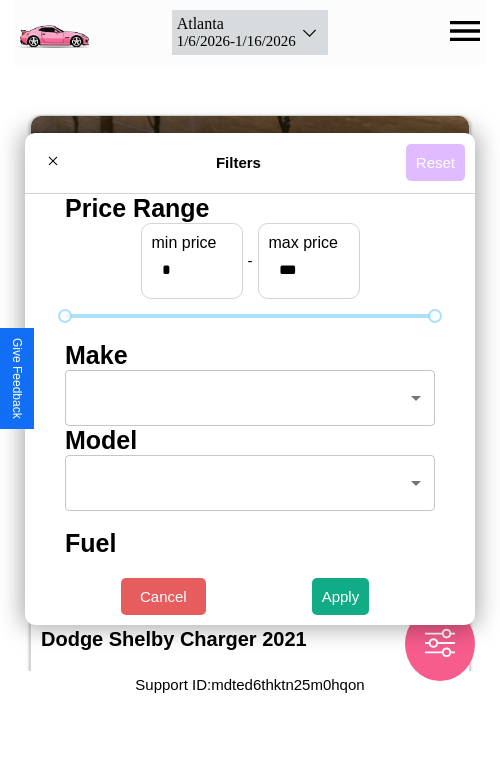 click on "Reset" at bounding box center (435, 162) 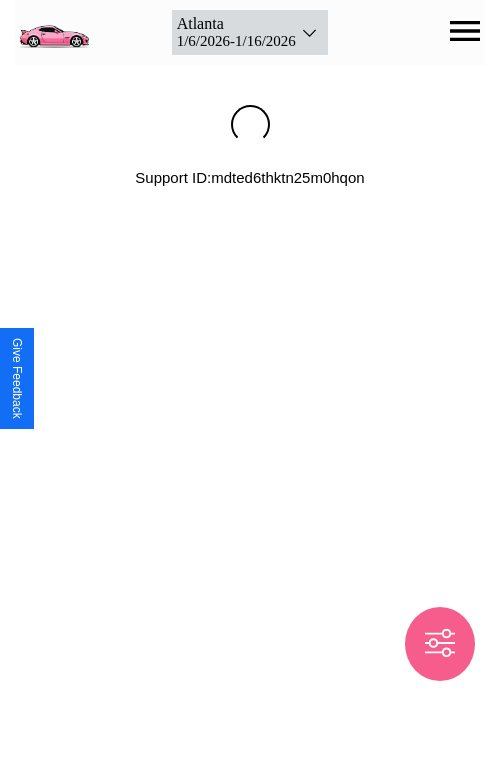 click on "Atlanta 1 / 6 / 2026  -  1 / 16 / 2026 Support ID:  mdted6thktn25m0hqon" at bounding box center [250, 95] 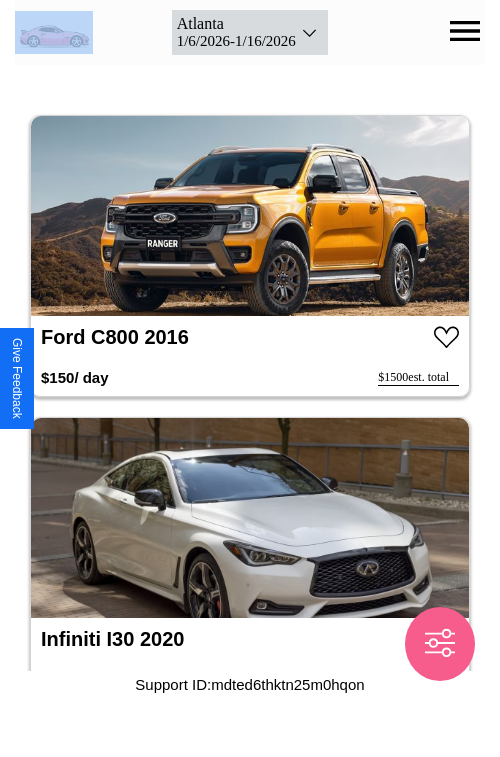 click on "Atlanta 1 / 6 / 2026  -  1 / 16 / 2026 22  cars in this area These cars can be picked up in this city. Ford   C800   2016 $ 150  / day $ 1500  est. total Infiniti   I30   2020 $ 180  / day $ 1800  est. total Lamborghini   147   2017 $ 160  / day $ 1600  est. total BMW   325i   2021 $ 50  / day $ 500  est. total Dodge   Shelby Charger   2021 $ 200  / day $ 2000  est. total Hyundai   XG300   2016 $ 180  / day $ 1800  est. total Lincoln   Navigator L   2016 $ 130  / day $ 1300  est. total Acura   ILX   2024 $ 40  / day $ 400  est. total Mercedes   R-Class   2022 $ 90  / day $ 900  est. total Infiniti   I30   2022 $ 50  / day $ 500  est. total Ford   Mustang   2024 $ 90  / day $ 900  est. total BMW   320i   2021 $ 170  / day $ 1700  est. total Maserati   Quattroporte   2020 $ 160  / day $ 1600  est. total Lamborghini   Gallardo   2020 $ 110  / day $ 1100  est. total Aston Martin   Vanquish   2024 $ 60  / day $ 600  est. total Audi   S4   2022 $ 90  / day $ 900  est. total BMW   F 650 GS   2017 $ 130  / day $ 1300" at bounding box center (250, 349) 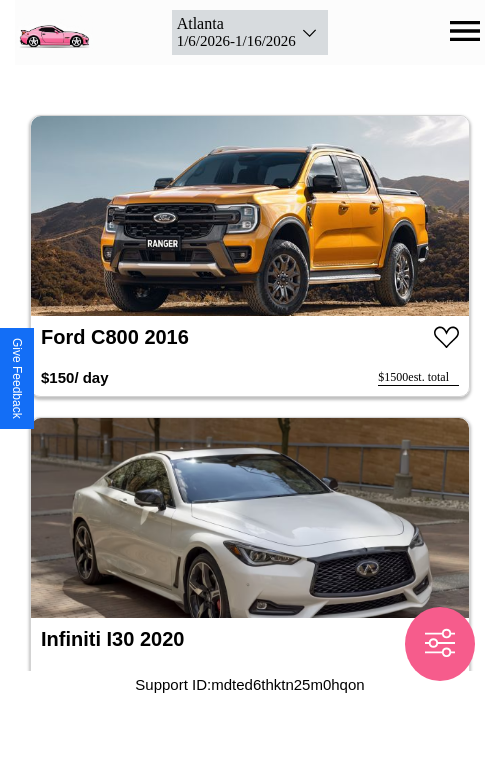 click on "Atlanta 1 / 6 / 2026  -  1 / 16 / 2026 22  cars in this area These cars can be picked up in this city. Ford   C800   2016 $ 150  / day $ 1500  est. total Infiniti   I30   2020 $ 180  / day $ 1800  est. total Lamborghini   147   2017 $ 160  / day $ 1600  est. total BMW   325i   2021 $ 50  / day $ 500  est. total Dodge   Shelby Charger   2021 $ 200  / day $ 2000  est. total Hyundai   XG300   2016 $ 180  / day $ 1800  est. total Lincoln   Navigator L   2016 $ 130  / day $ 1300  est. total Acura   ILX   2024 $ 40  / day $ 400  est. total Mercedes   R-Class   2022 $ 90  / day $ 900  est. total Infiniti   I30   2022 $ 50  / day $ 500  est. total Ford   Mustang   2024 $ 90  / day $ 900  est. total BMW   320i   2021 $ 170  / day $ 1700  est. total Maserati   Quattroporte   2020 $ 160  / day $ 1600  est. total Lamborghini   Gallardo   2020 $ 110  / day $ 1100  est. total Aston Martin   Vanquish   2024 $ 60  / day $ 600  est. total Audi   S4   2022 $ 90  / day $ 900  est. total BMW   F 650 GS   2017 $ 130  / day $ 1300" at bounding box center [250, 349] 